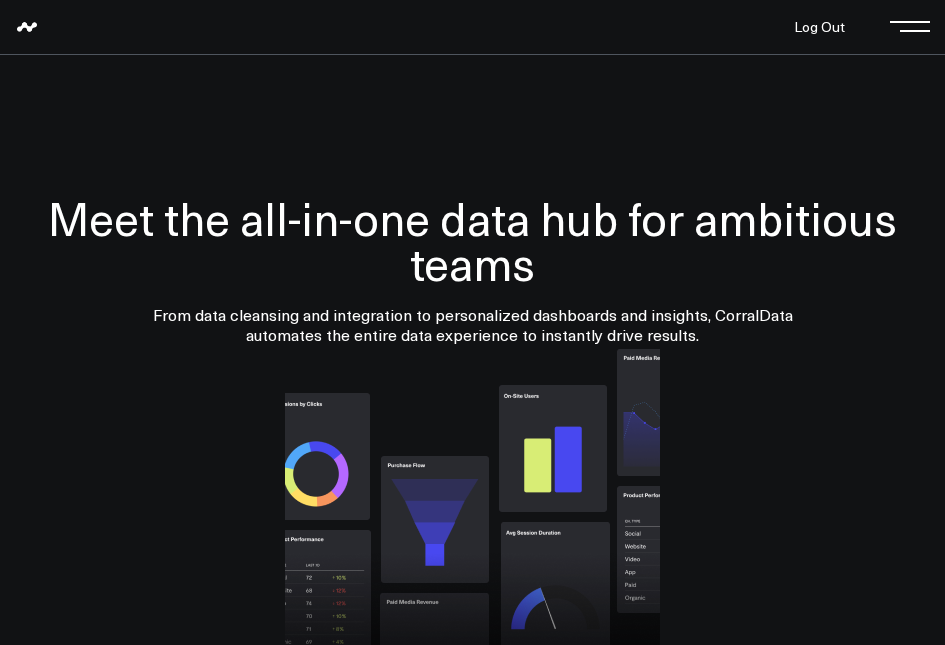 scroll, scrollTop: 0, scrollLeft: 0, axis: both 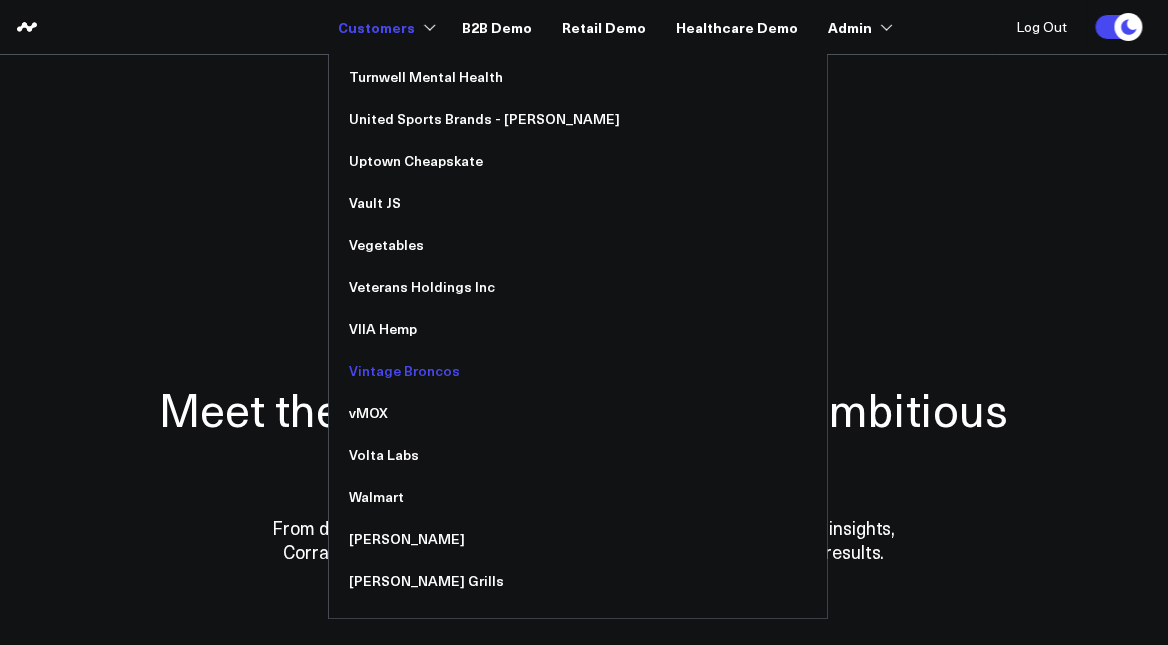 click on "Vintage Broncos" at bounding box center (578, 371) 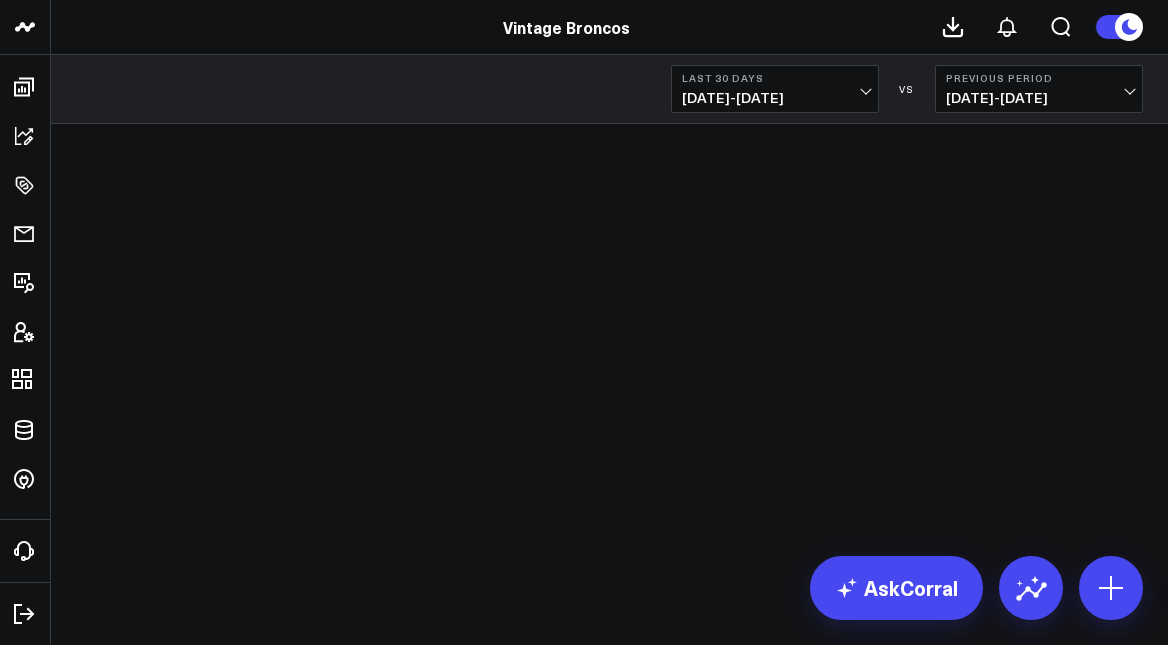 scroll, scrollTop: 0, scrollLeft: 0, axis: both 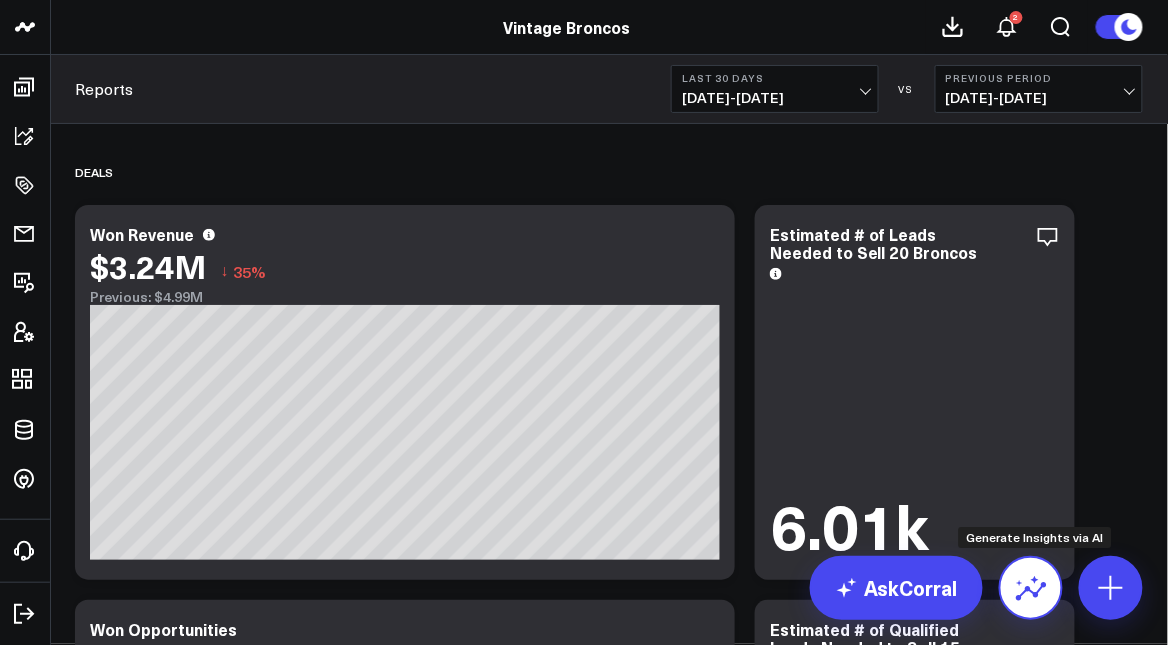 click 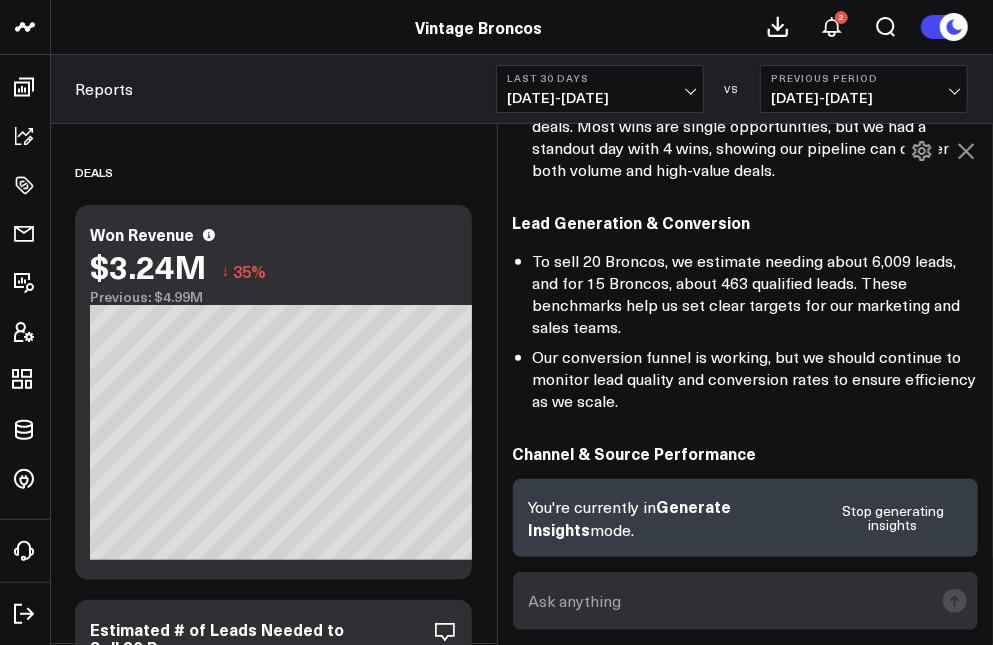 scroll, scrollTop: 454, scrollLeft: 0, axis: vertical 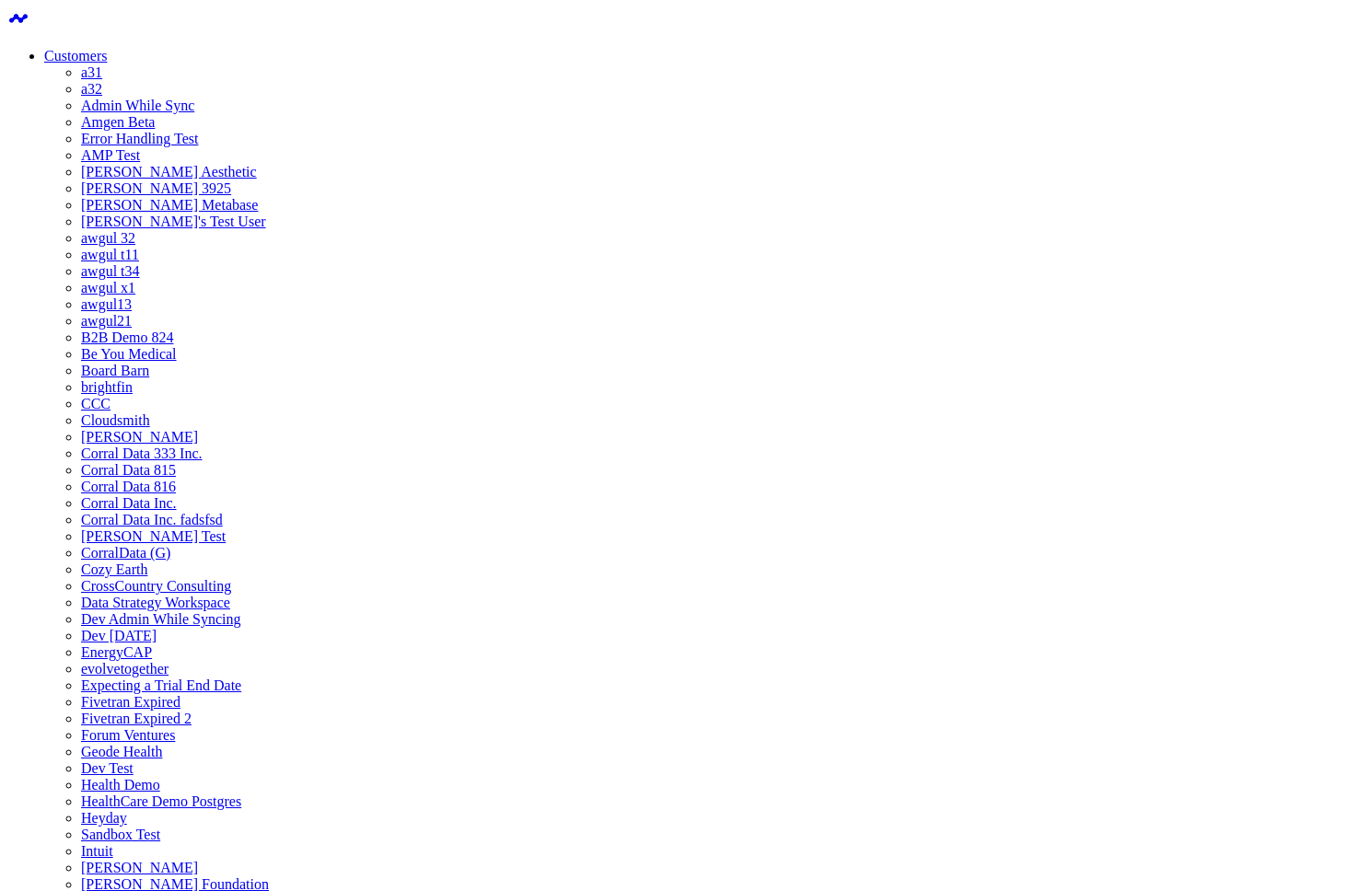 click on "Retail Demo" at bounding box center (81, 1729) 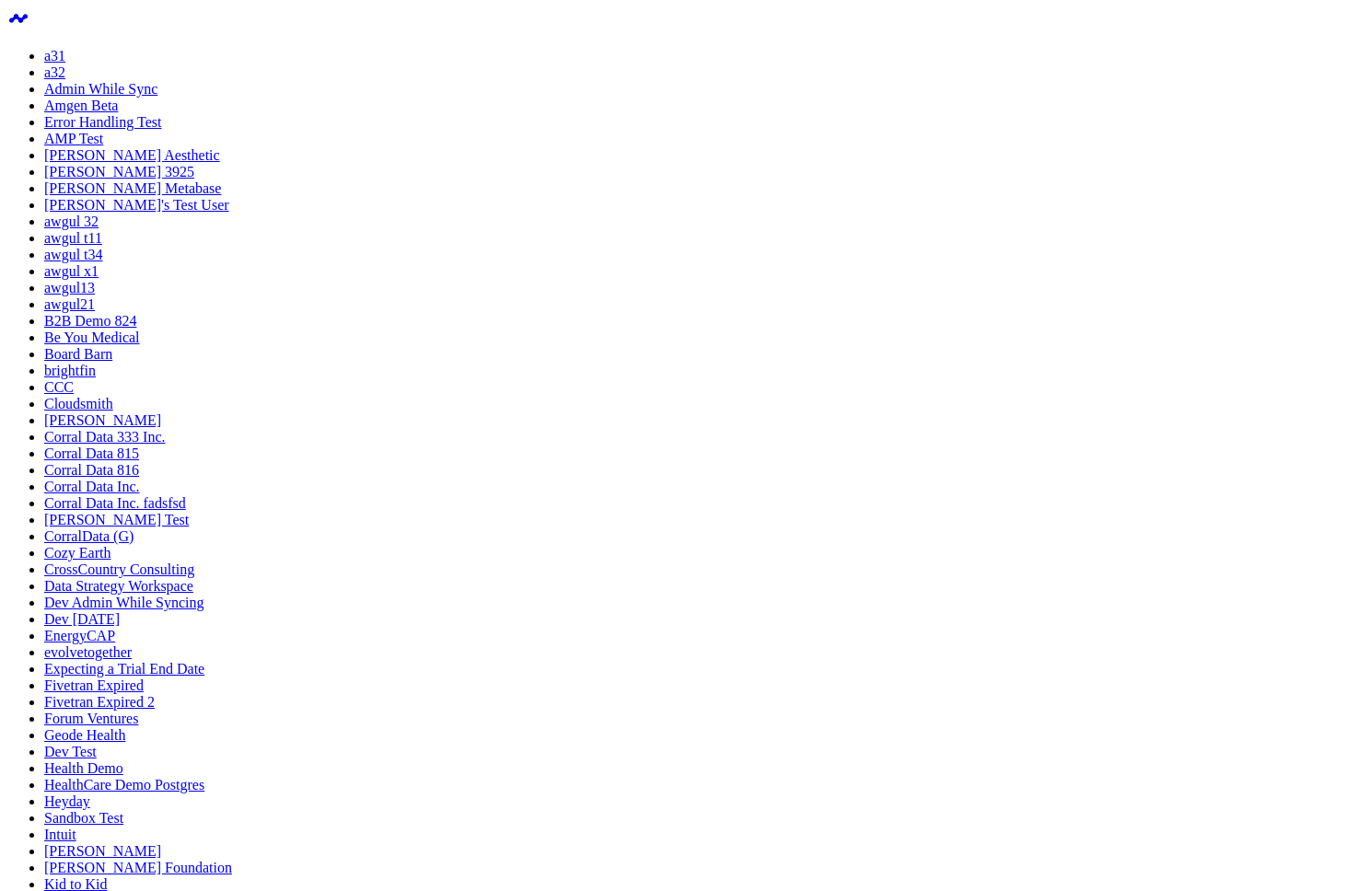 scroll, scrollTop: 0, scrollLeft: 0, axis: both 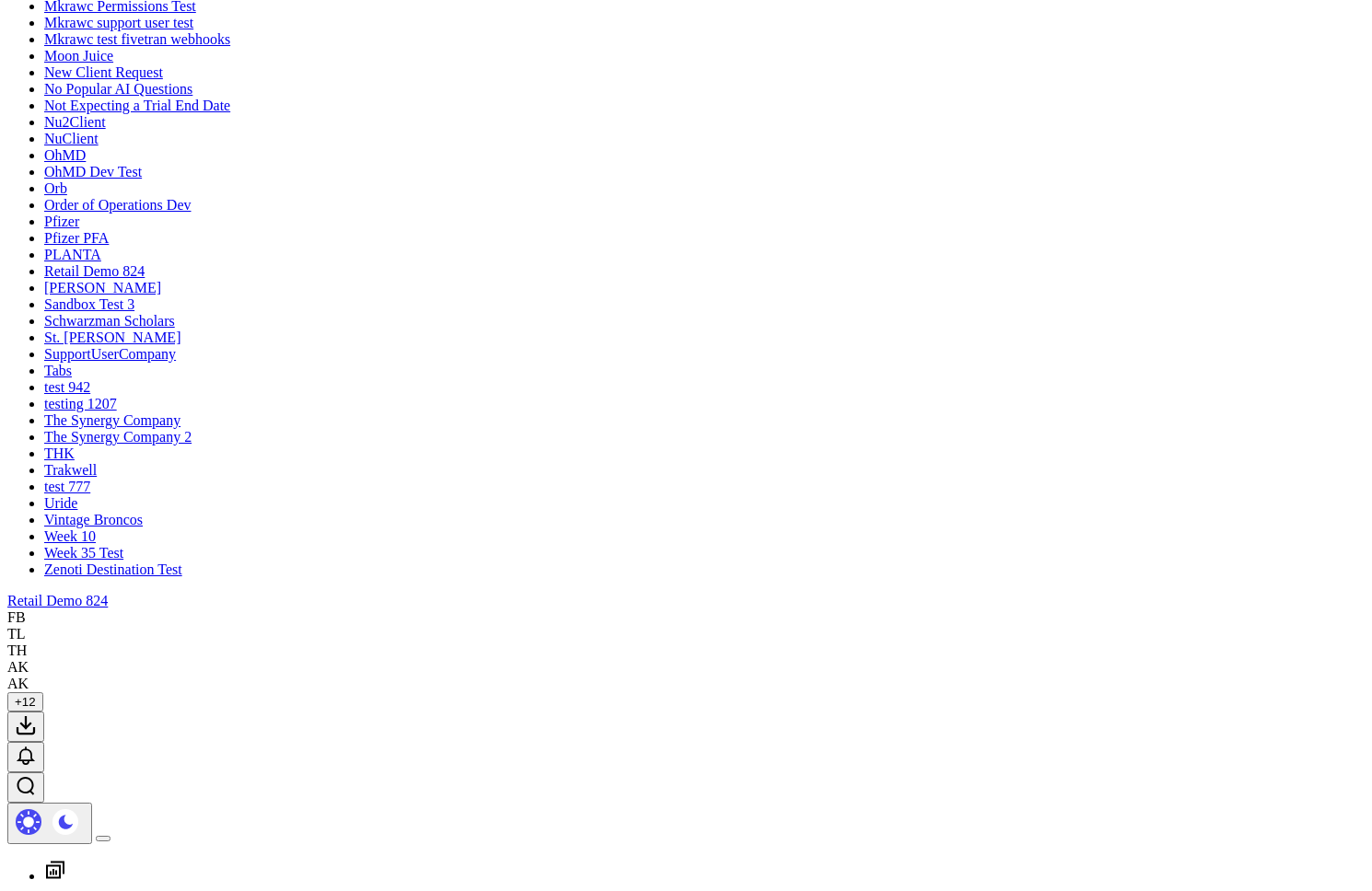 click on "Stop generating insights" at bounding box center [80, 29661] 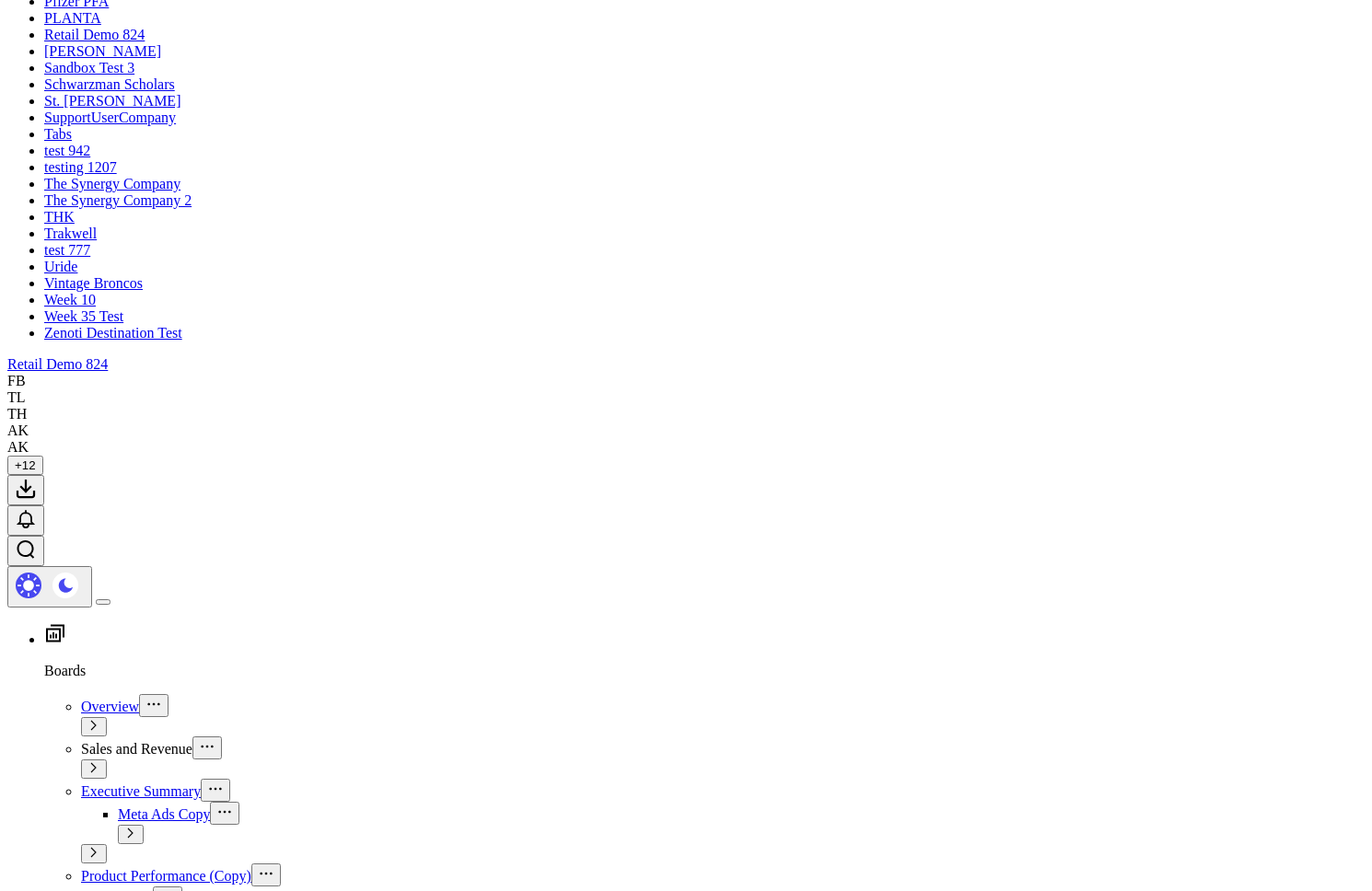 scroll, scrollTop: 1353, scrollLeft: 0, axis: vertical 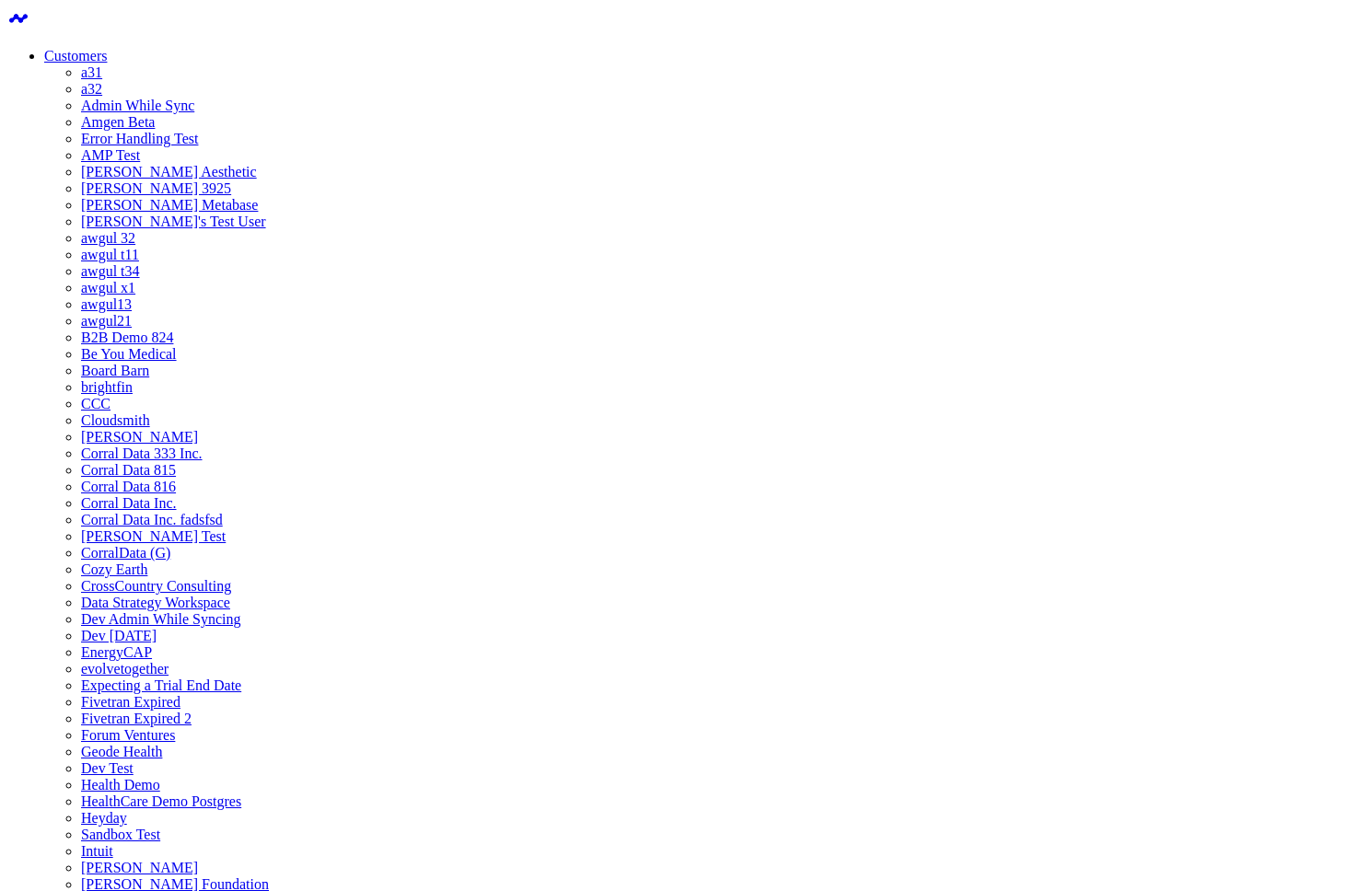 click on "Retail Demo" at bounding box center [81, 1729] 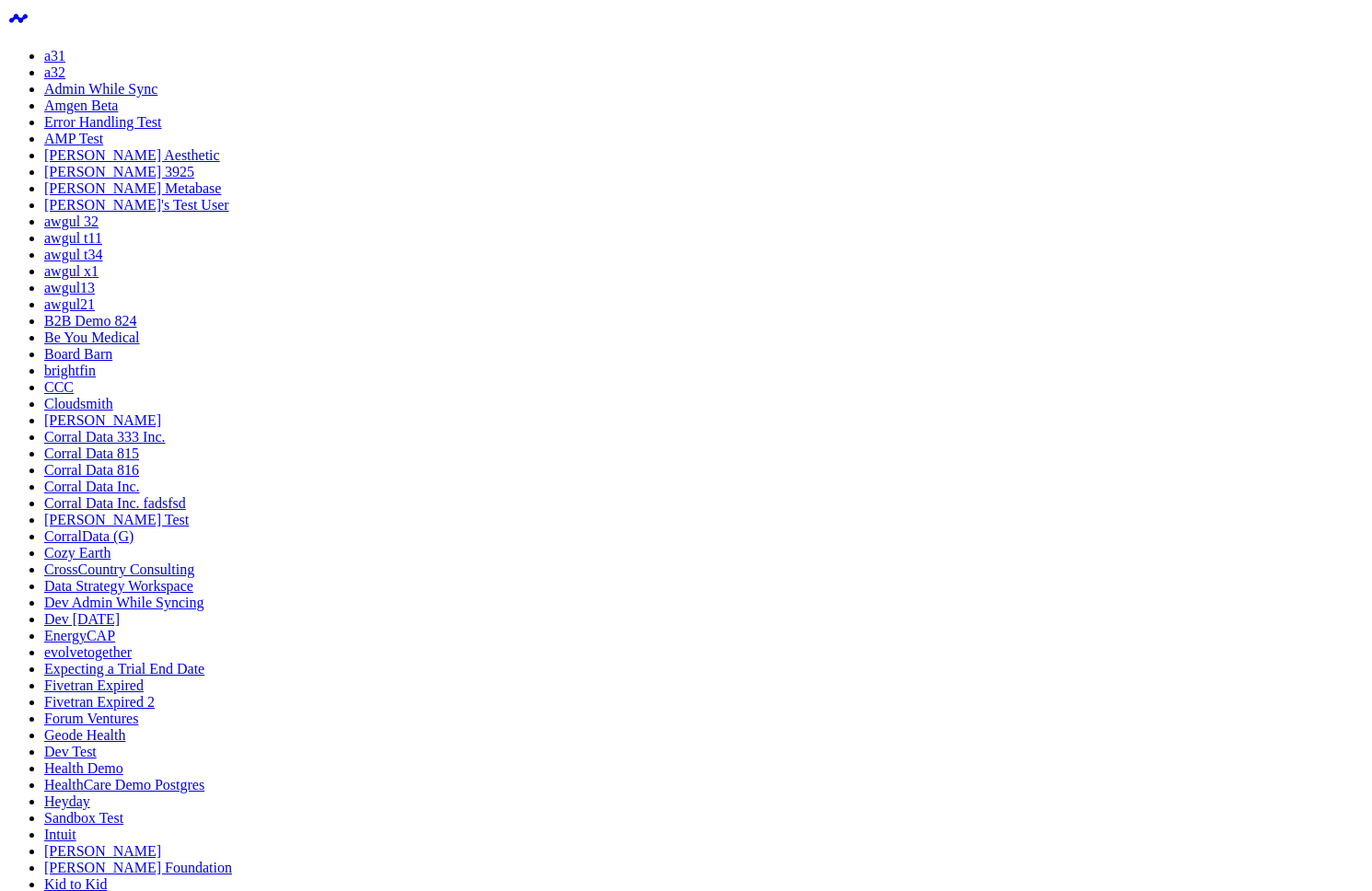 scroll, scrollTop: 0, scrollLeft: 0, axis: both 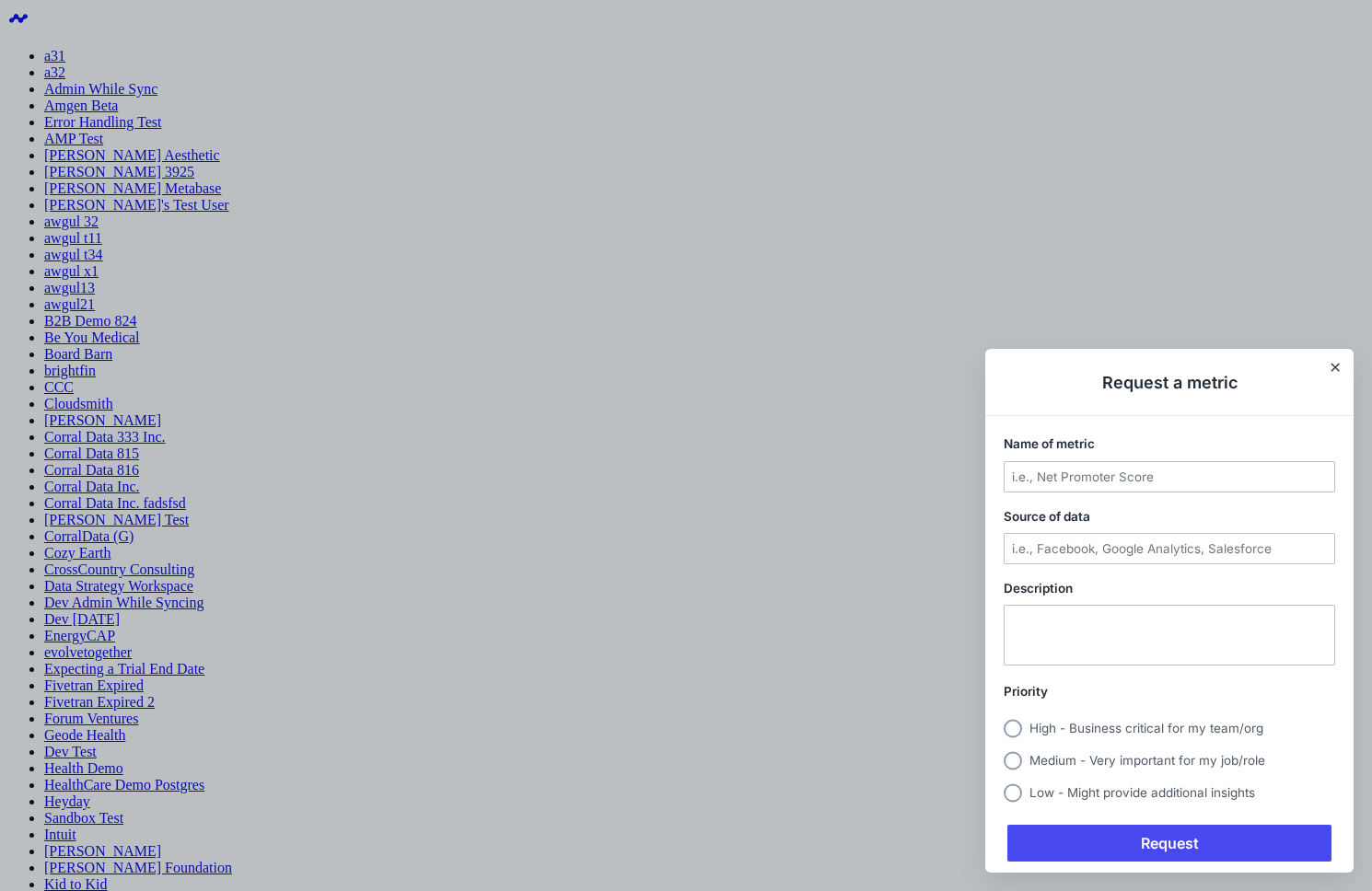 click at bounding box center [686, 446] 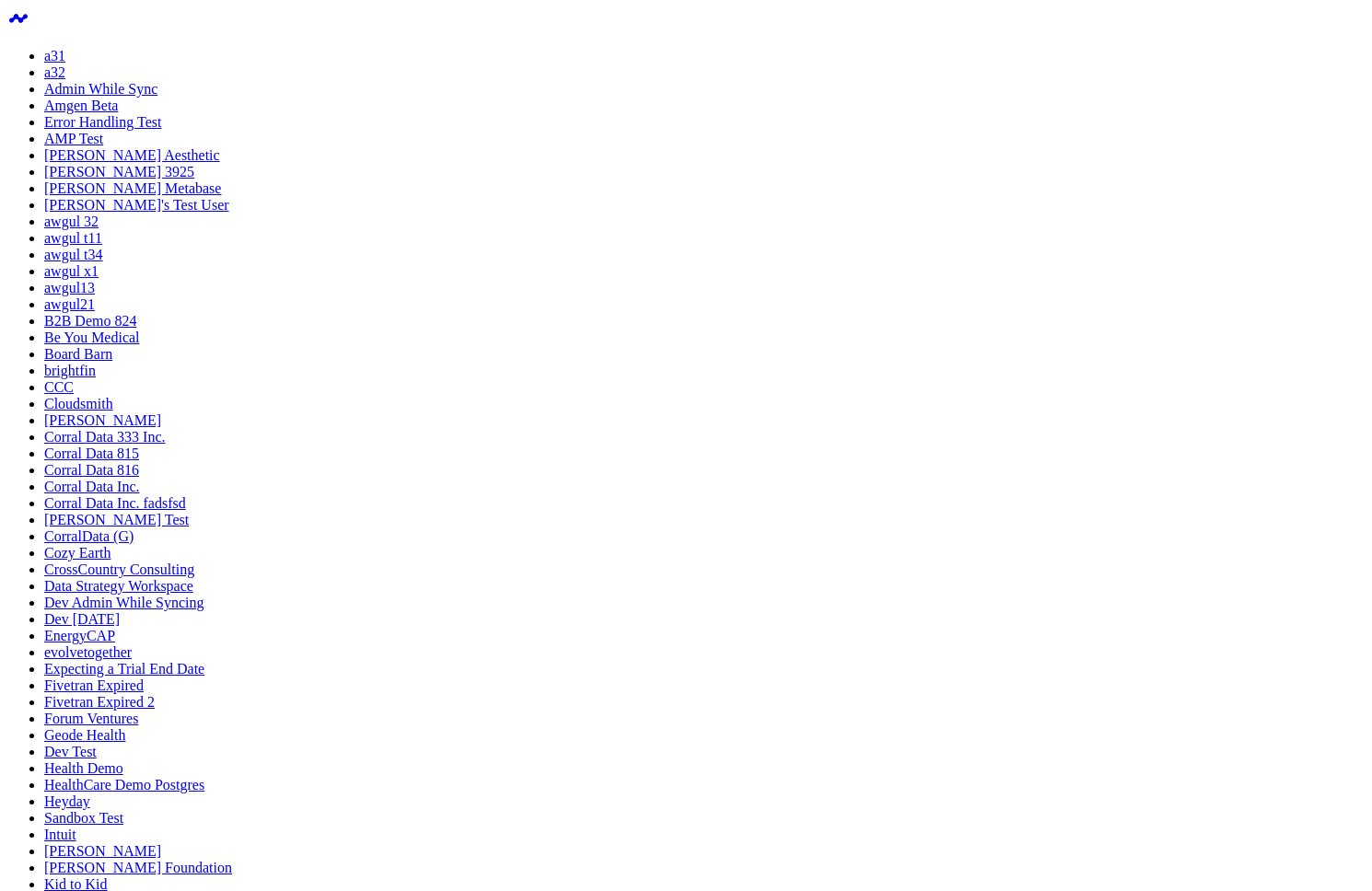 click 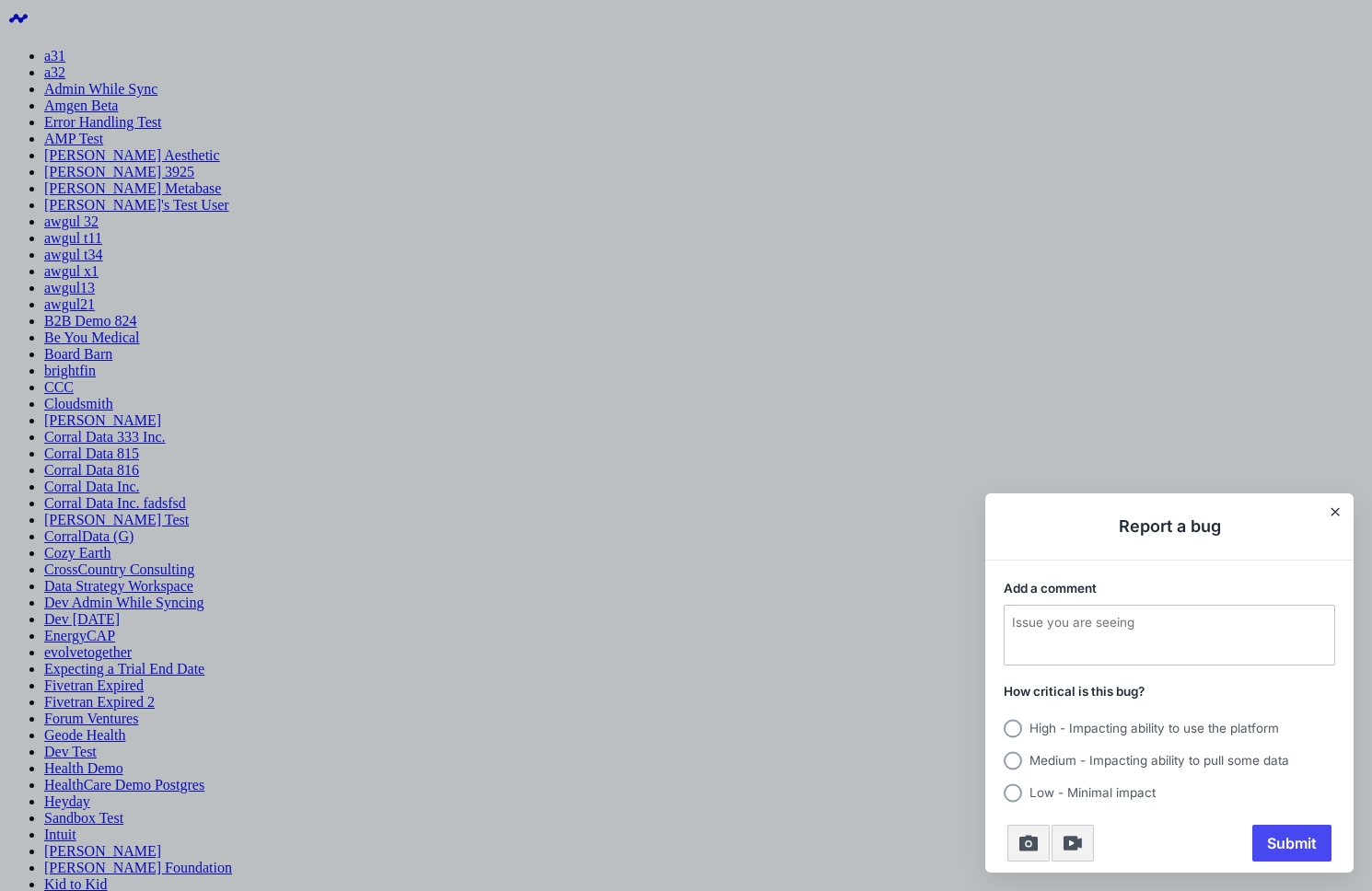 click at bounding box center (686, 446) 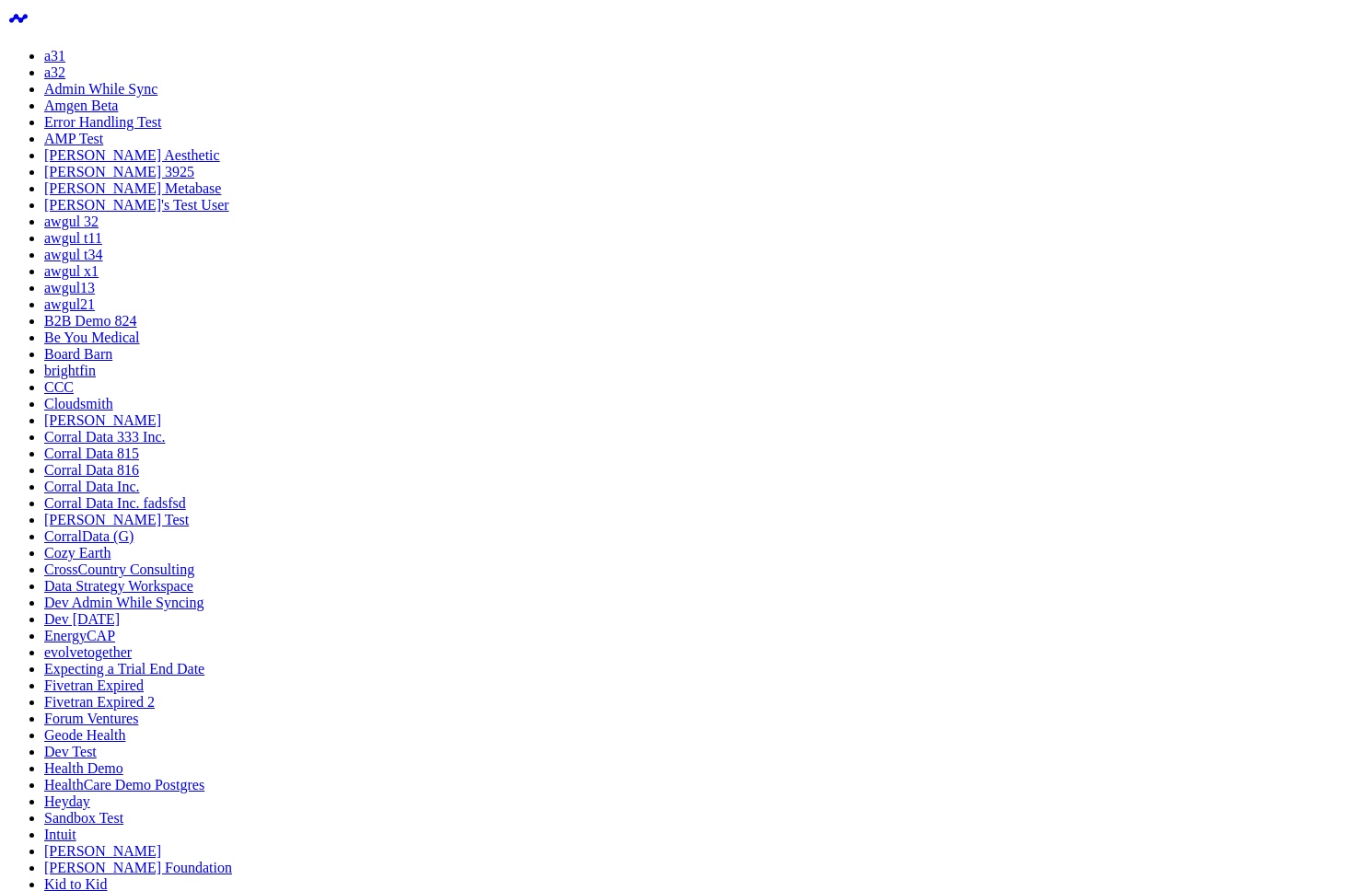 click on "Settings" at bounding box center [704, 2561] 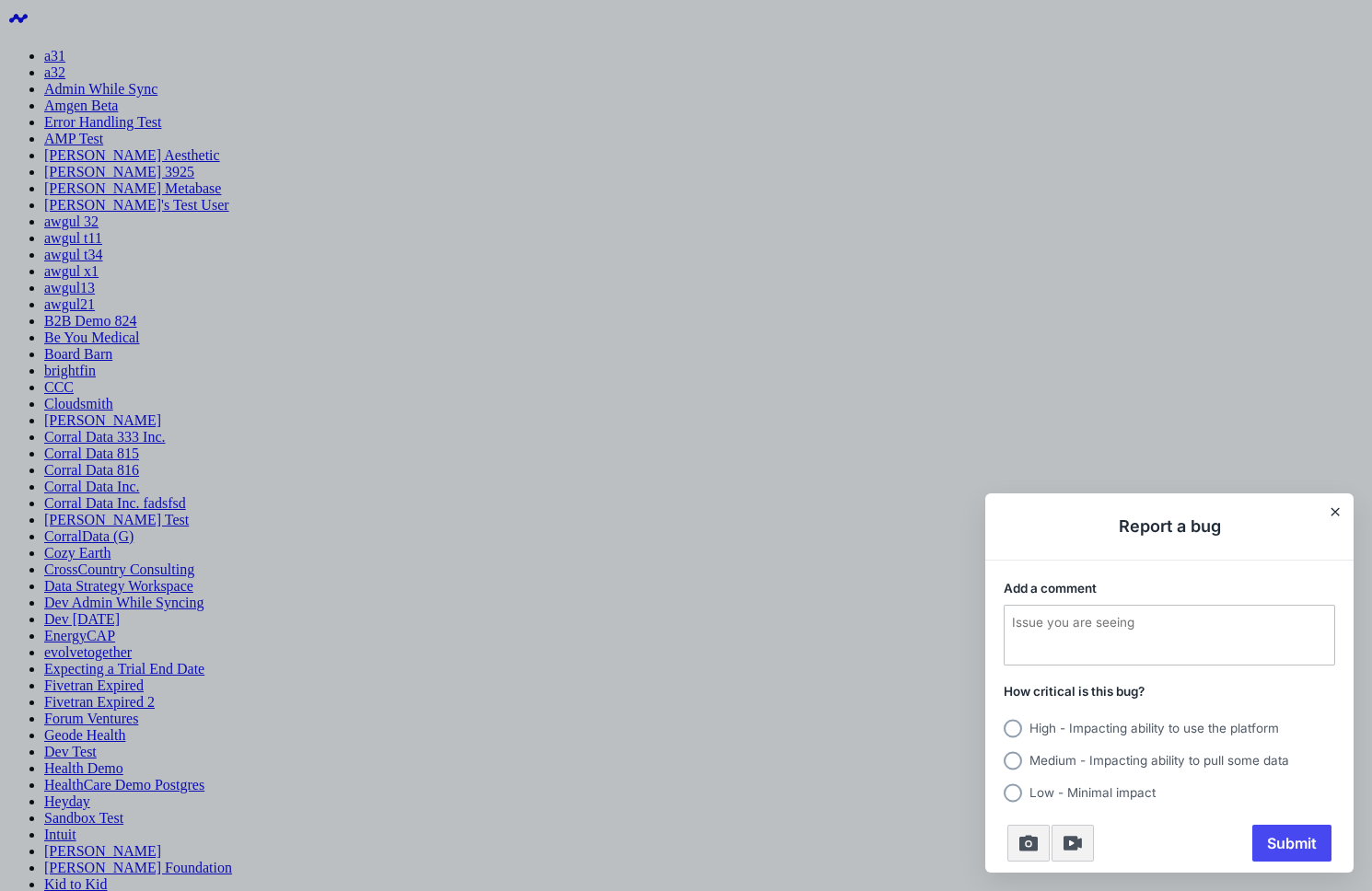 drag, startPoint x: 26, startPoint y: 743, endPoint x: 30, endPoint y: 780, distance: 37.215588 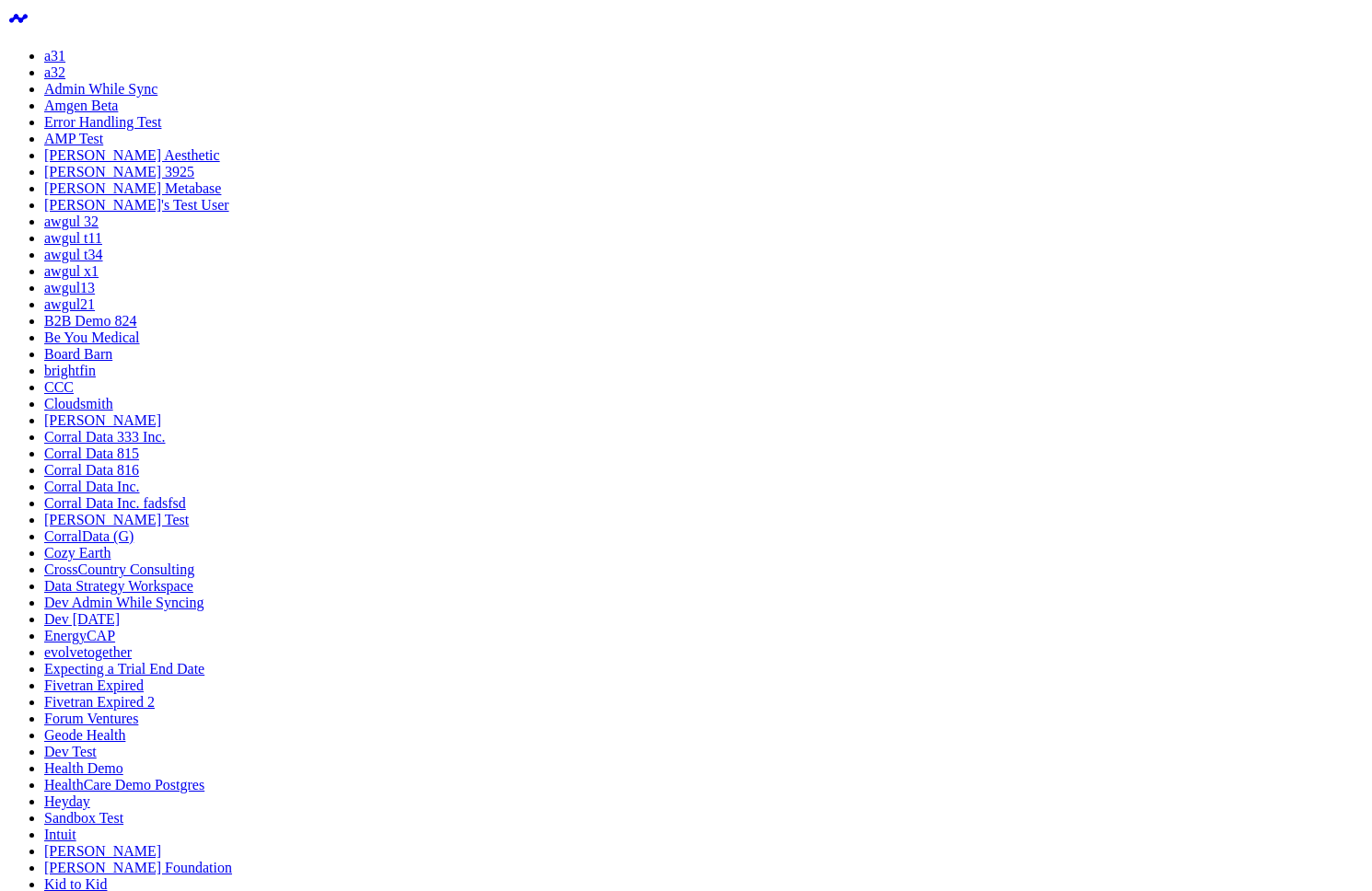 click on "Support" at bounding box center [704, 2858] 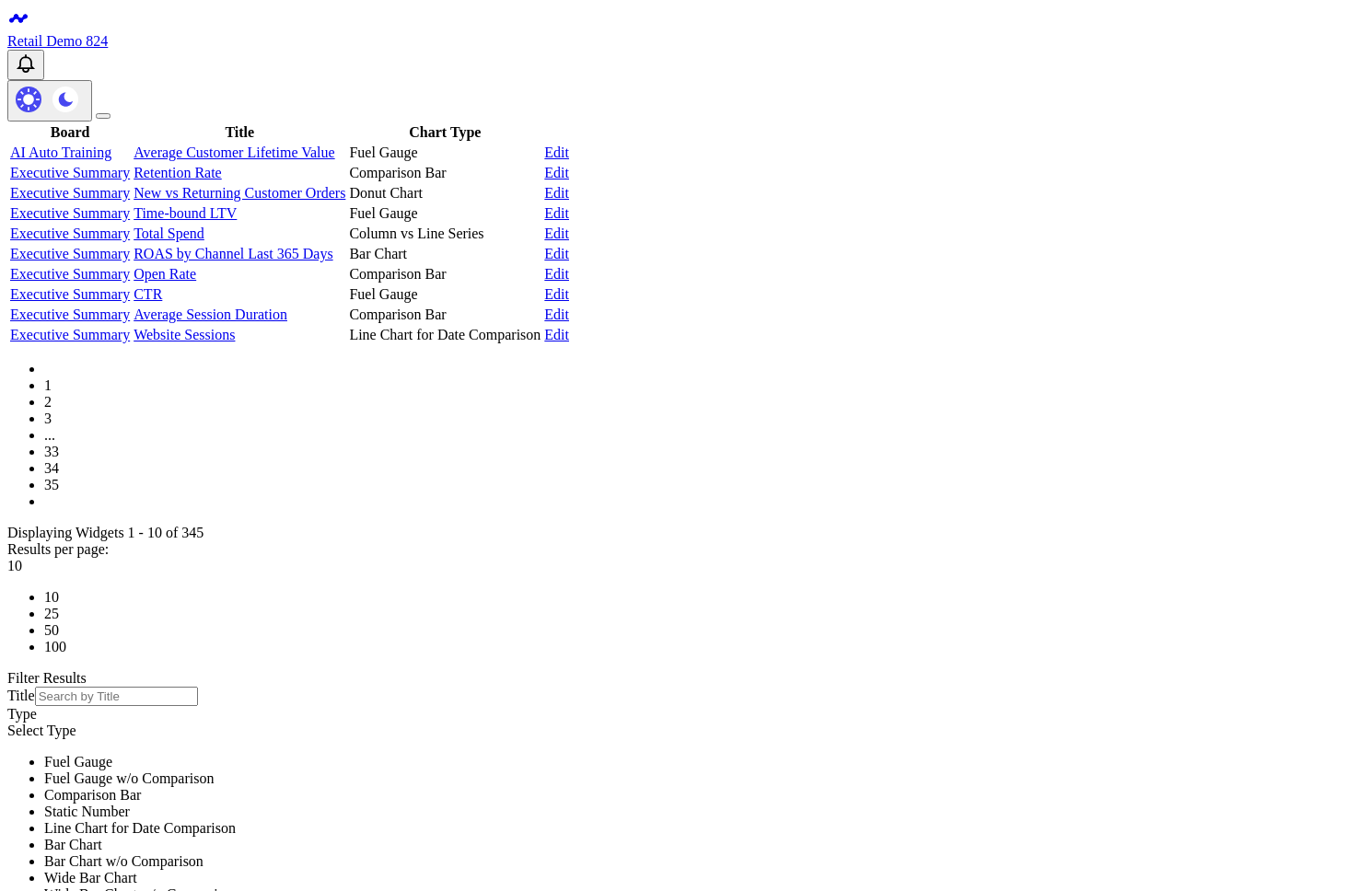 scroll, scrollTop: 0, scrollLeft: 0, axis: both 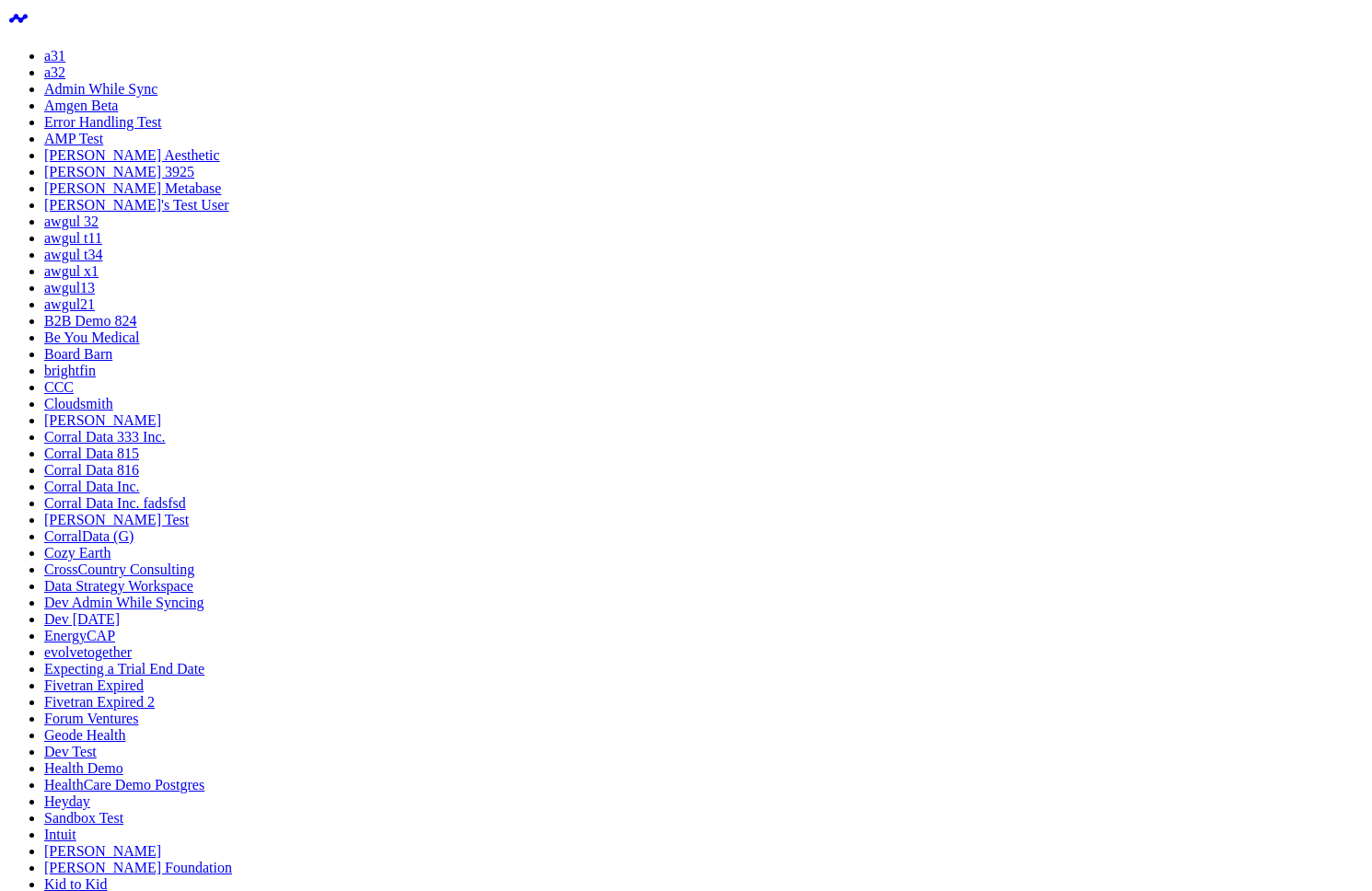 click on "Settings" at bounding box center [704, 2545] 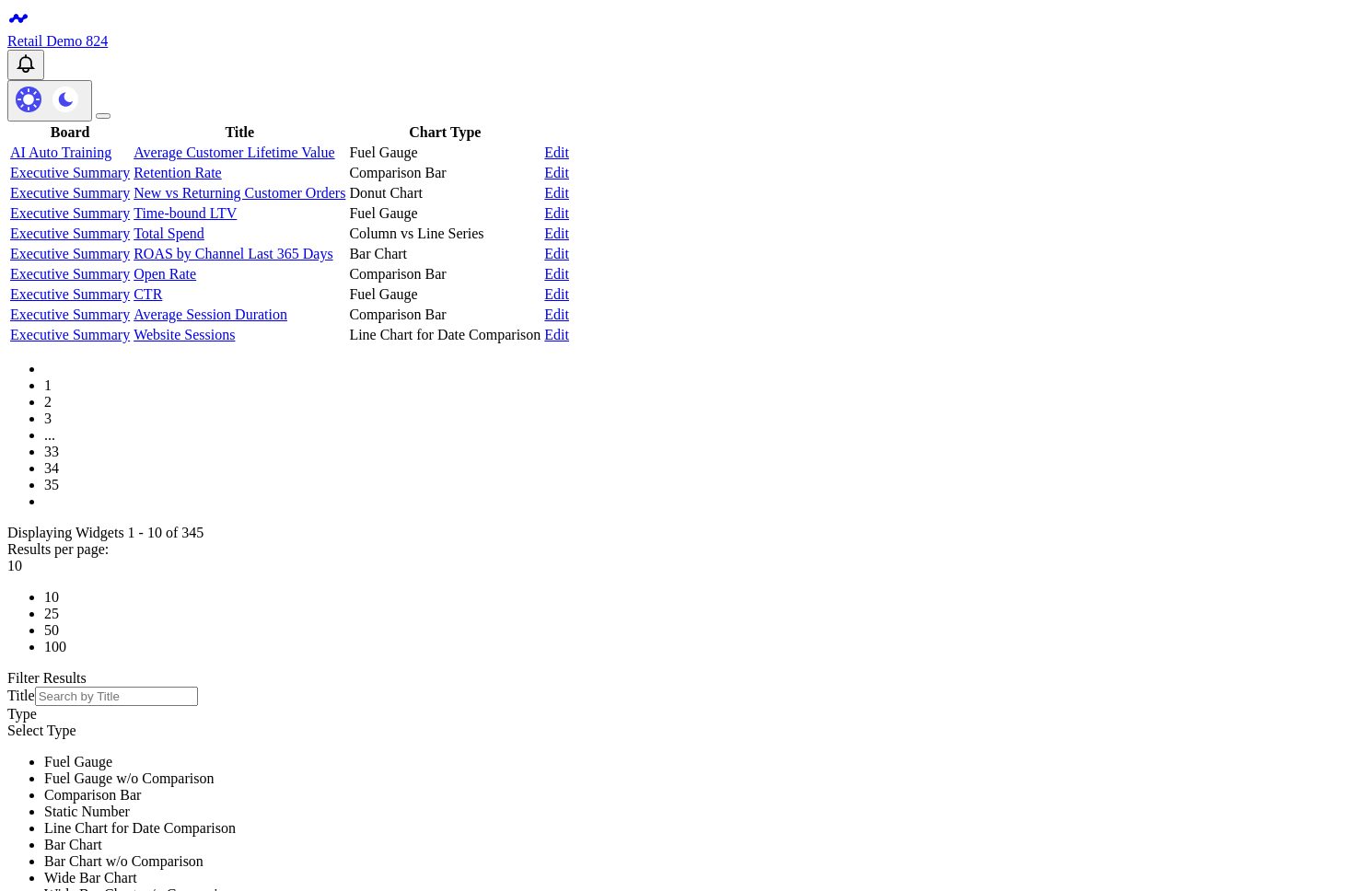 scroll, scrollTop: 0, scrollLeft: 0, axis: both 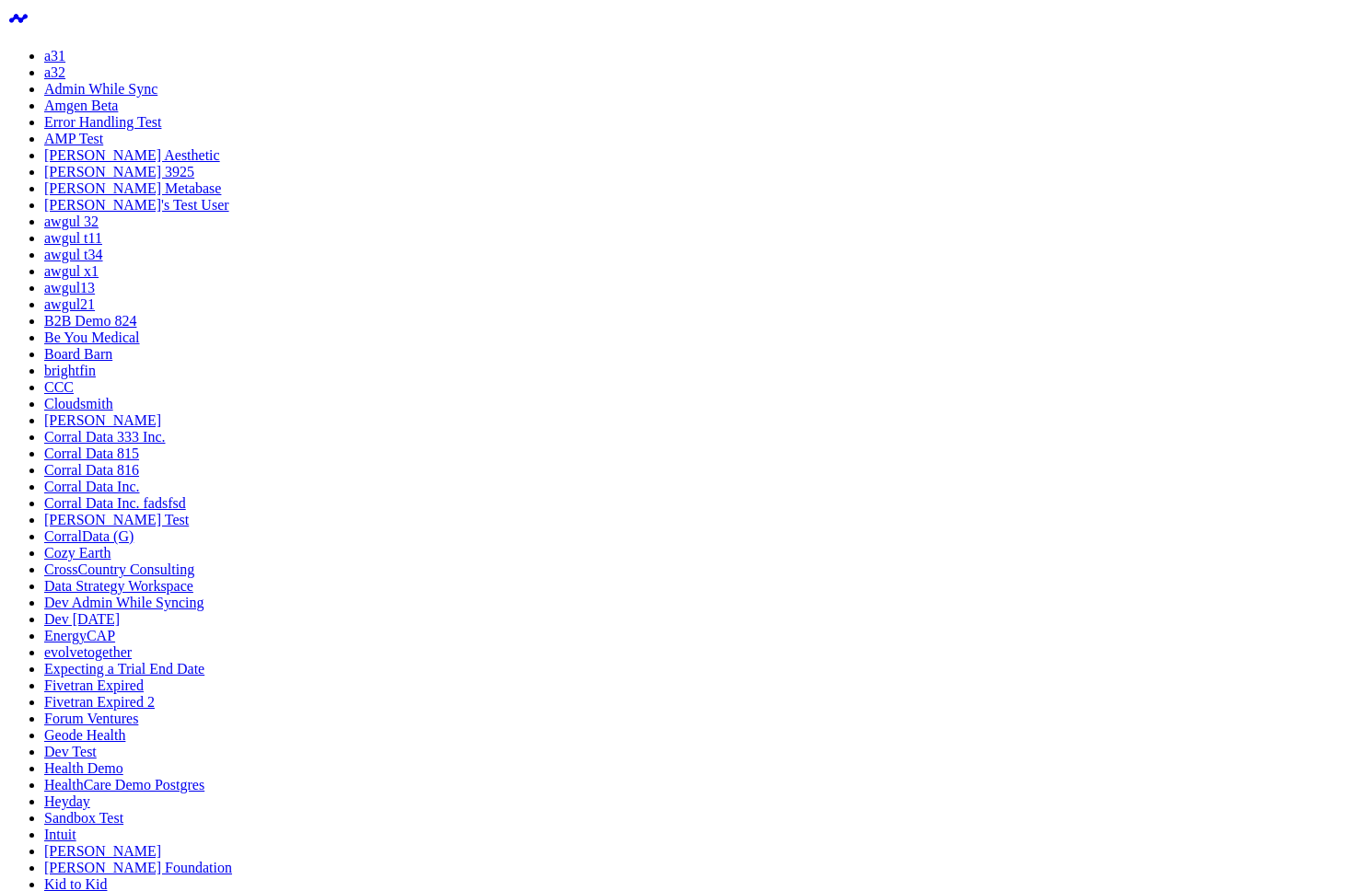 click on "Sales and Revenue" at bounding box center [136, 1932] 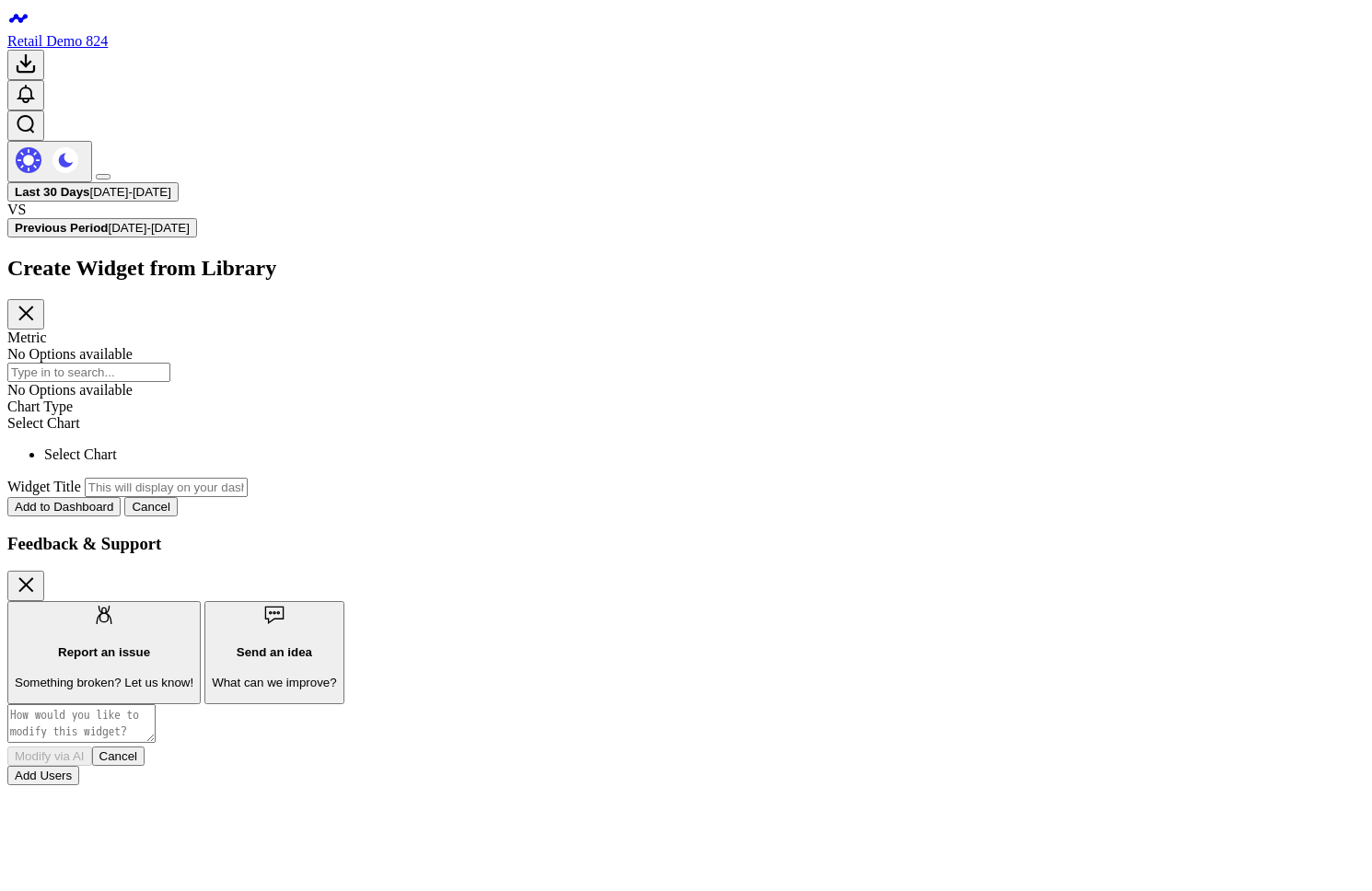 scroll, scrollTop: 0, scrollLeft: 0, axis: both 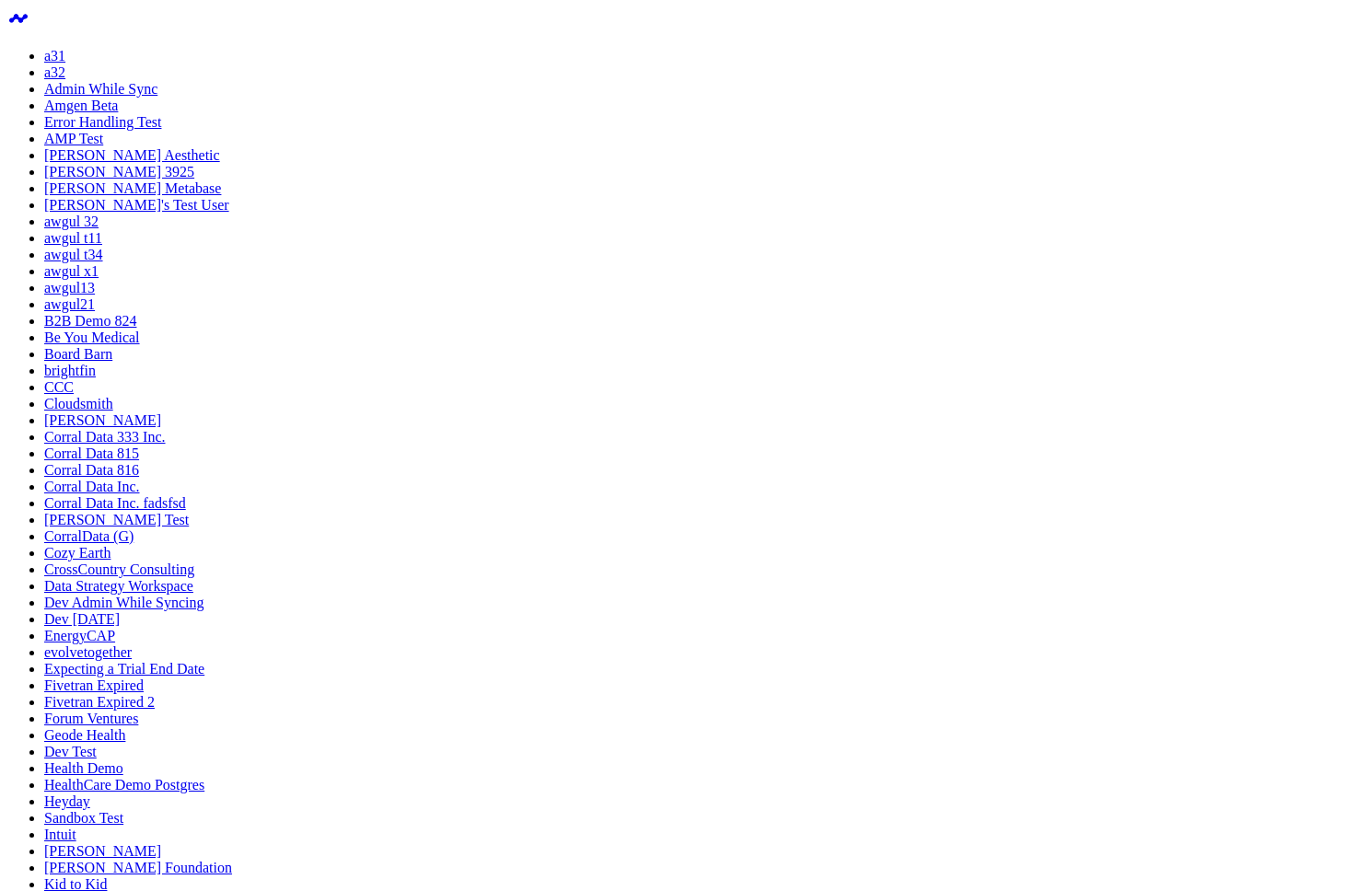 click on "Settings" at bounding box center [704, 2658] 